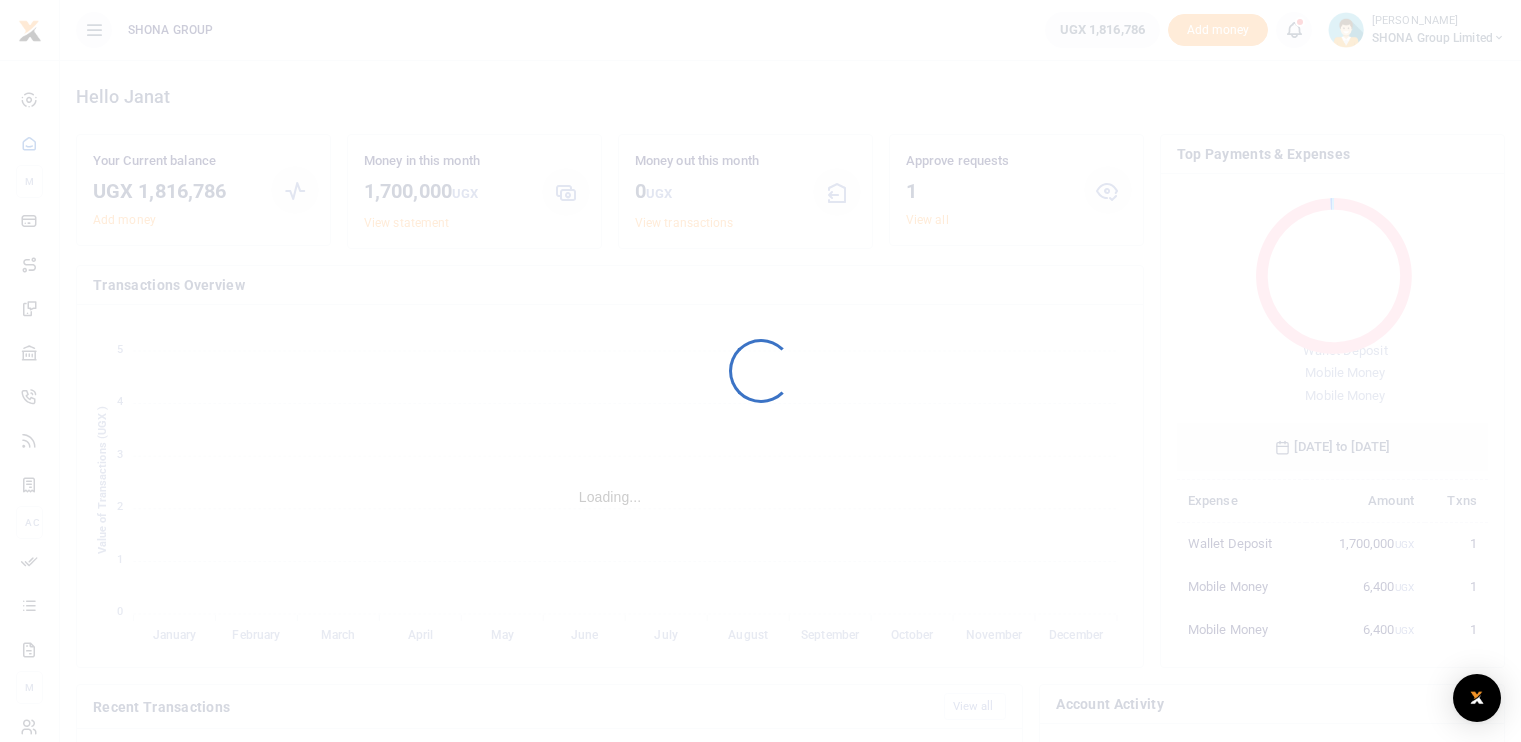 scroll, scrollTop: 0, scrollLeft: 0, axis: both 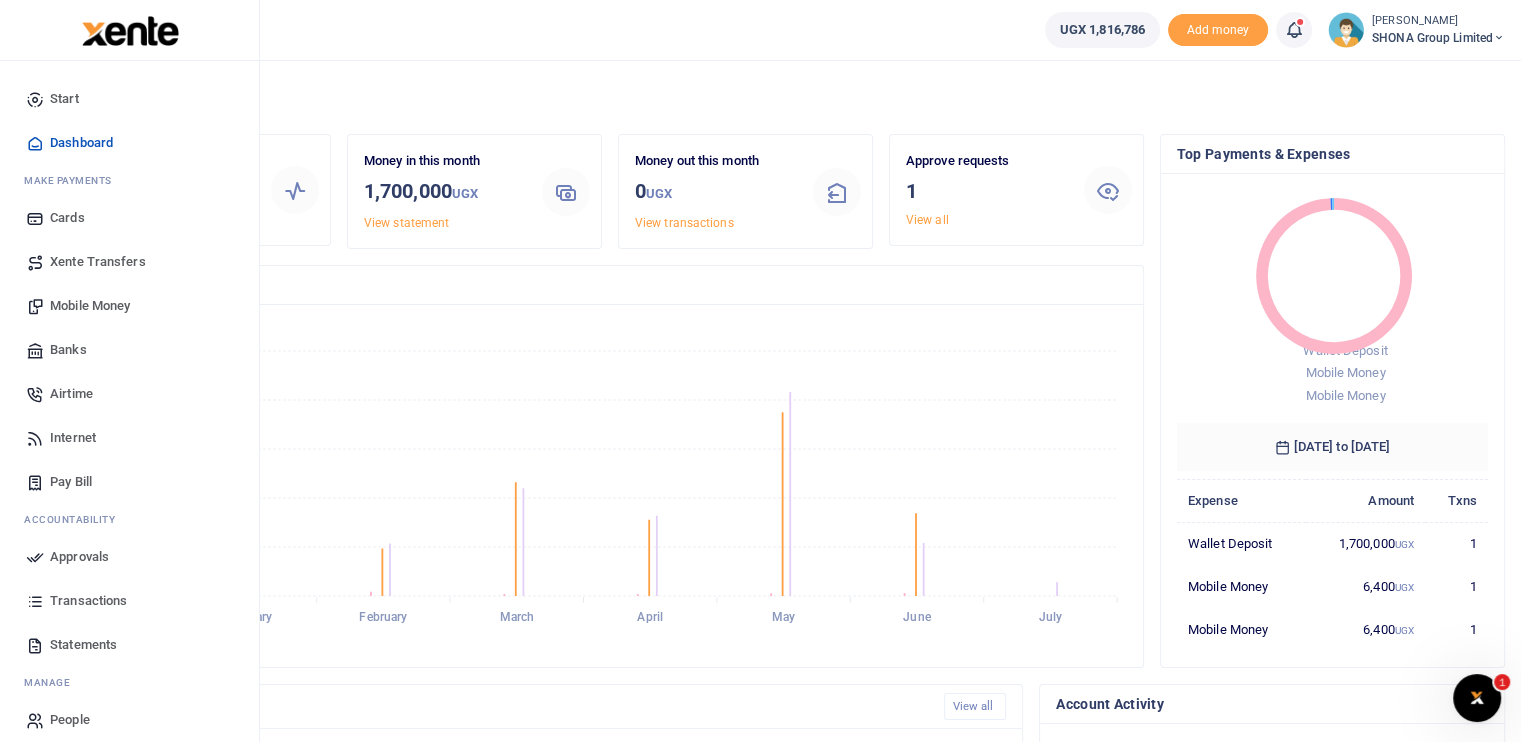 click on "Mobile Money" at bounding box center (90, 306) 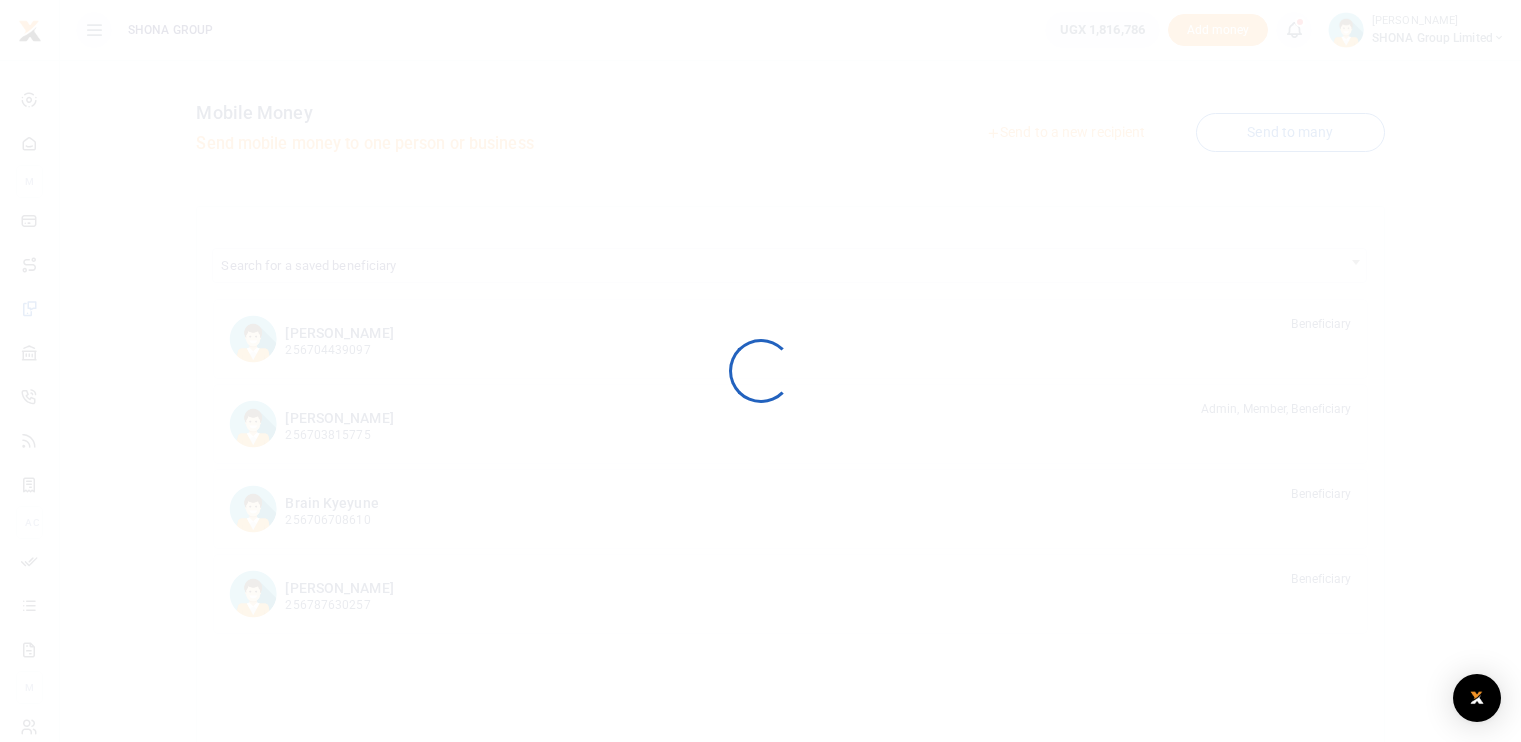 scroll, scrollTop: 0, scrollLeft: 0, axis: both 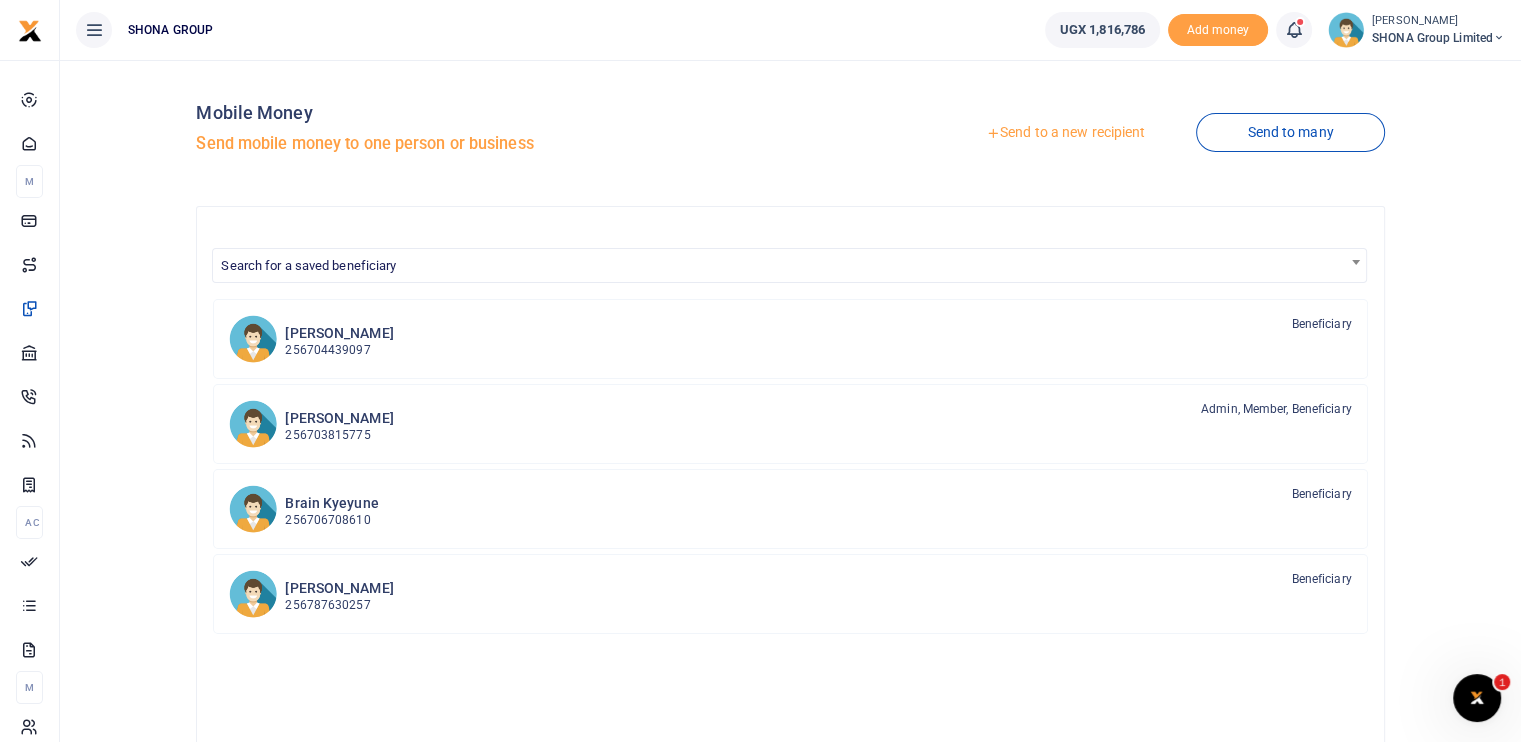 click on "Send to a new recipient" at bounding box center [1065, 133] 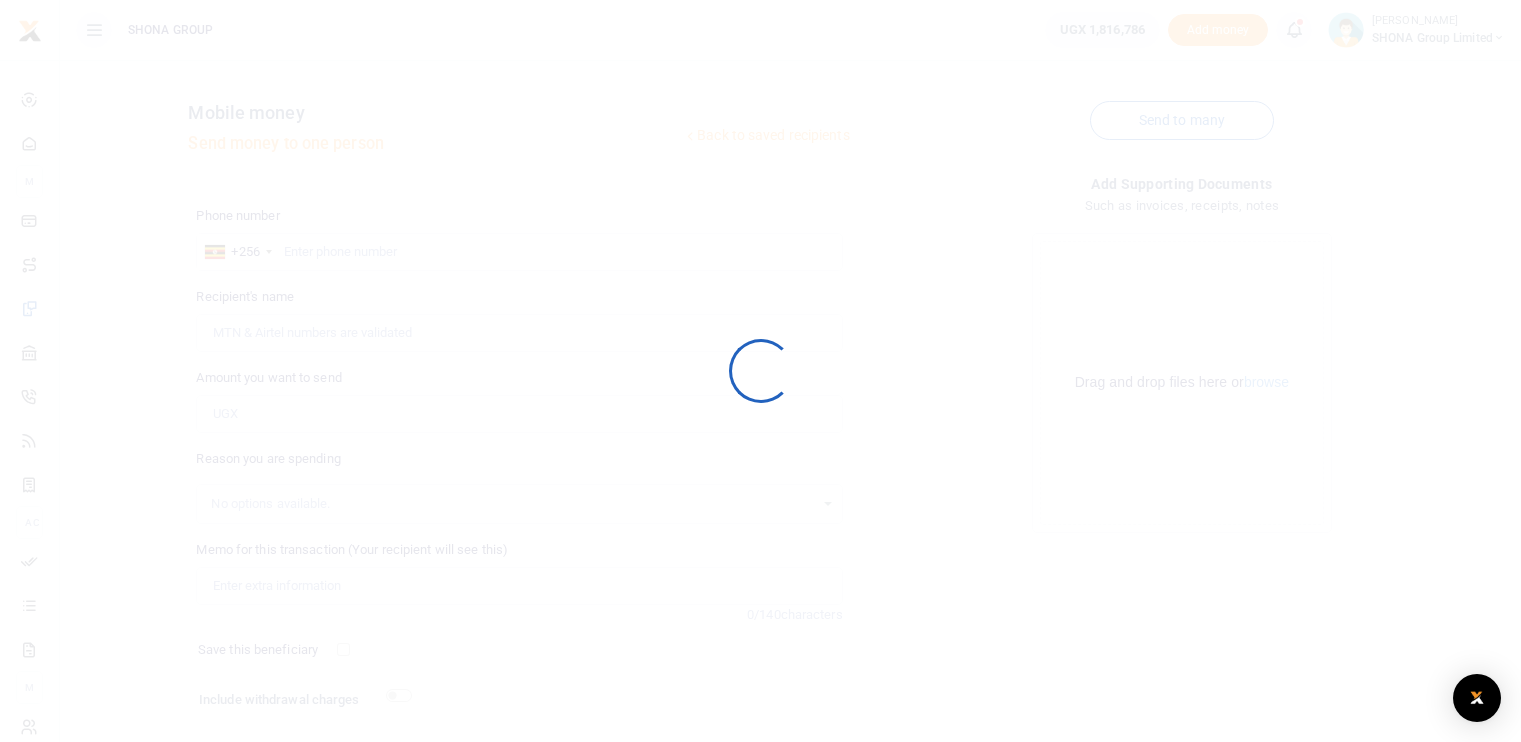 scroll, scrollTop: 0, scrollLeft: 0, axis: both 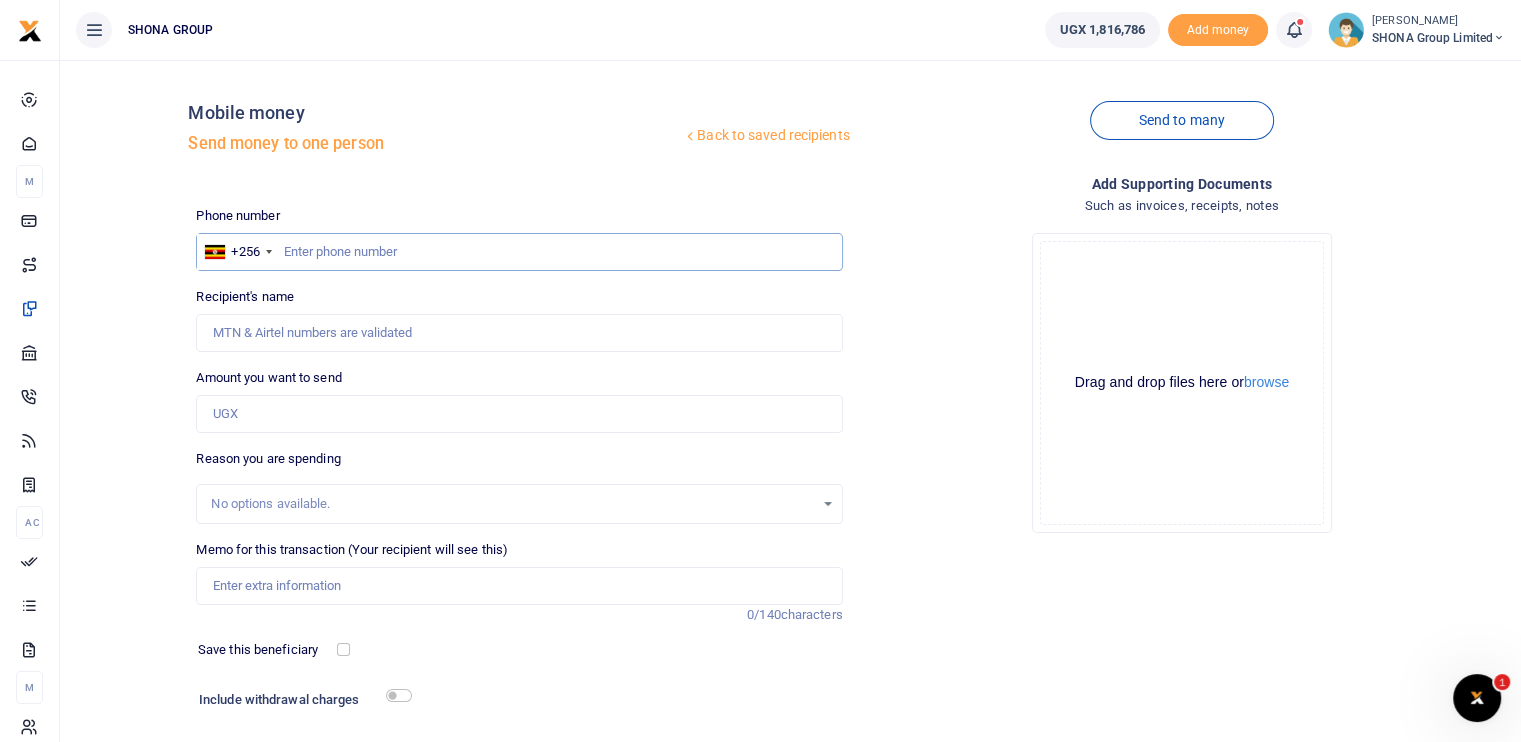 click at bounding box center (519, 252) 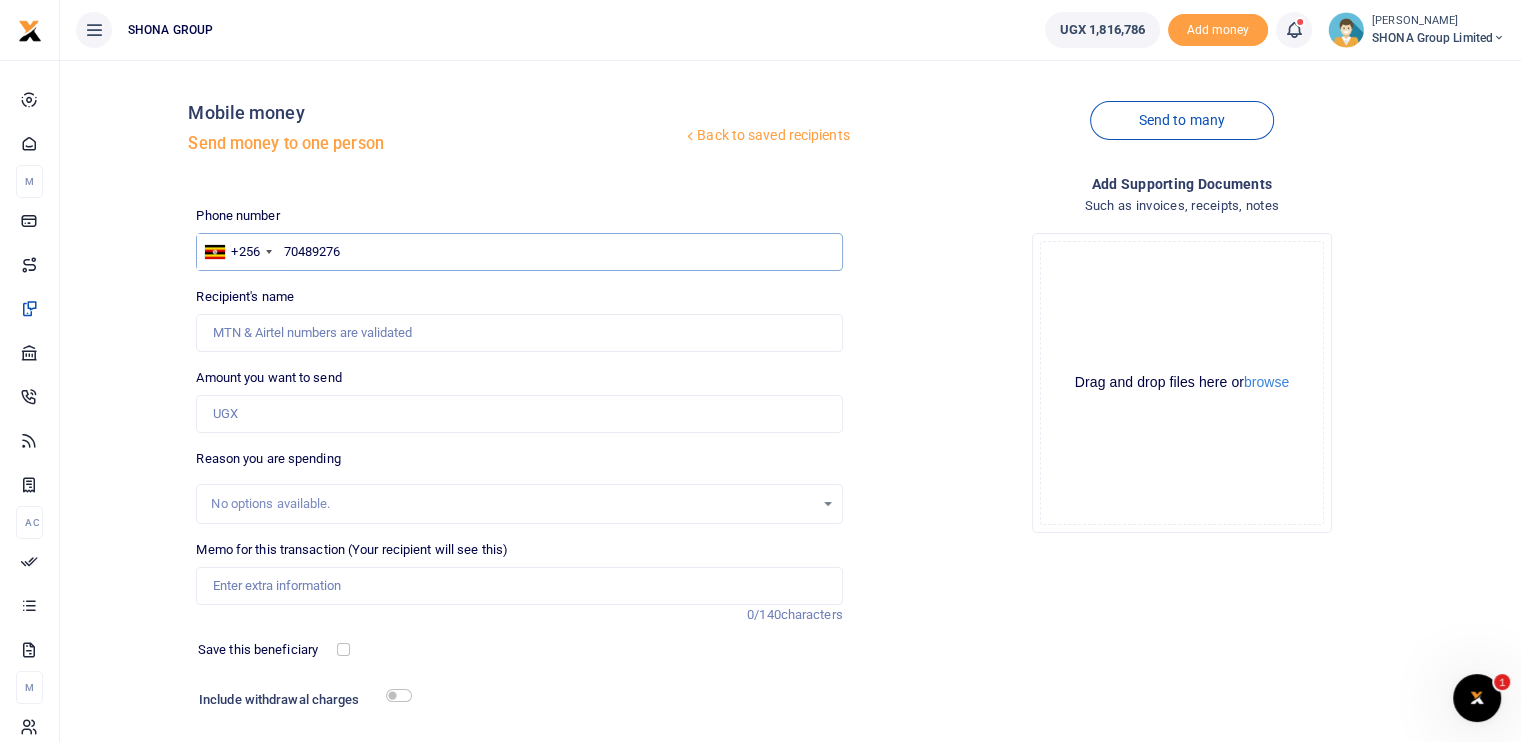 type on "704892766" 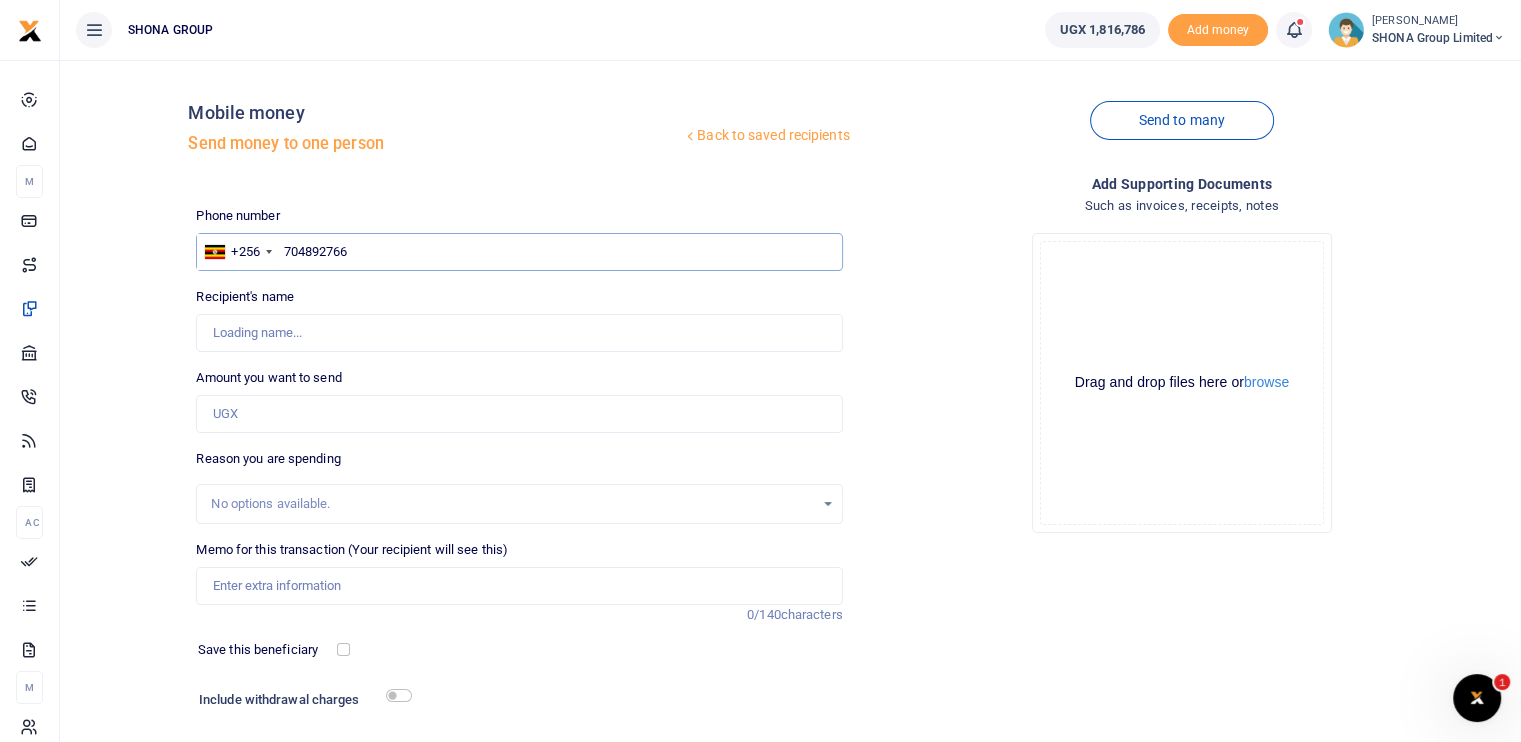 type on "Gerald Wetaaka" 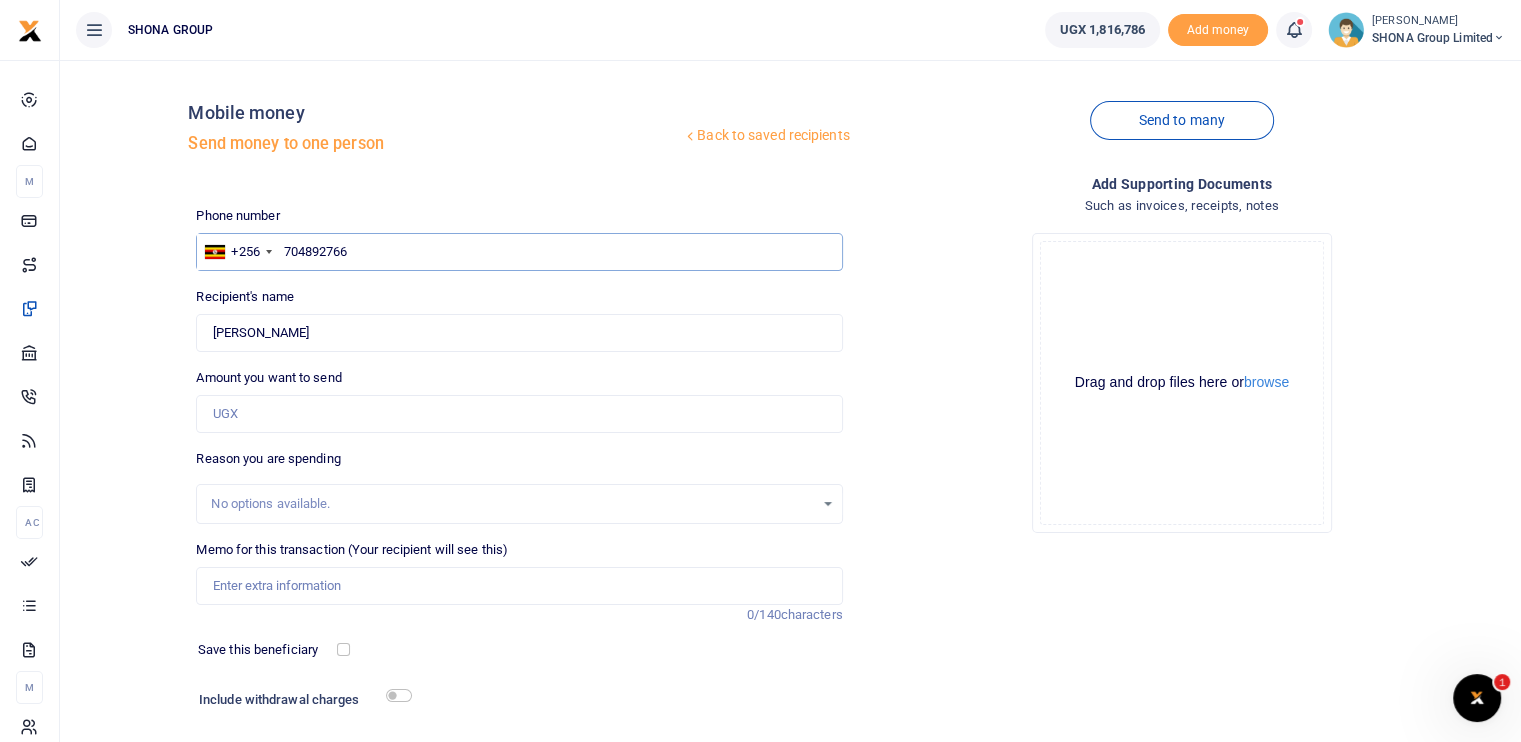 type on "704892766" 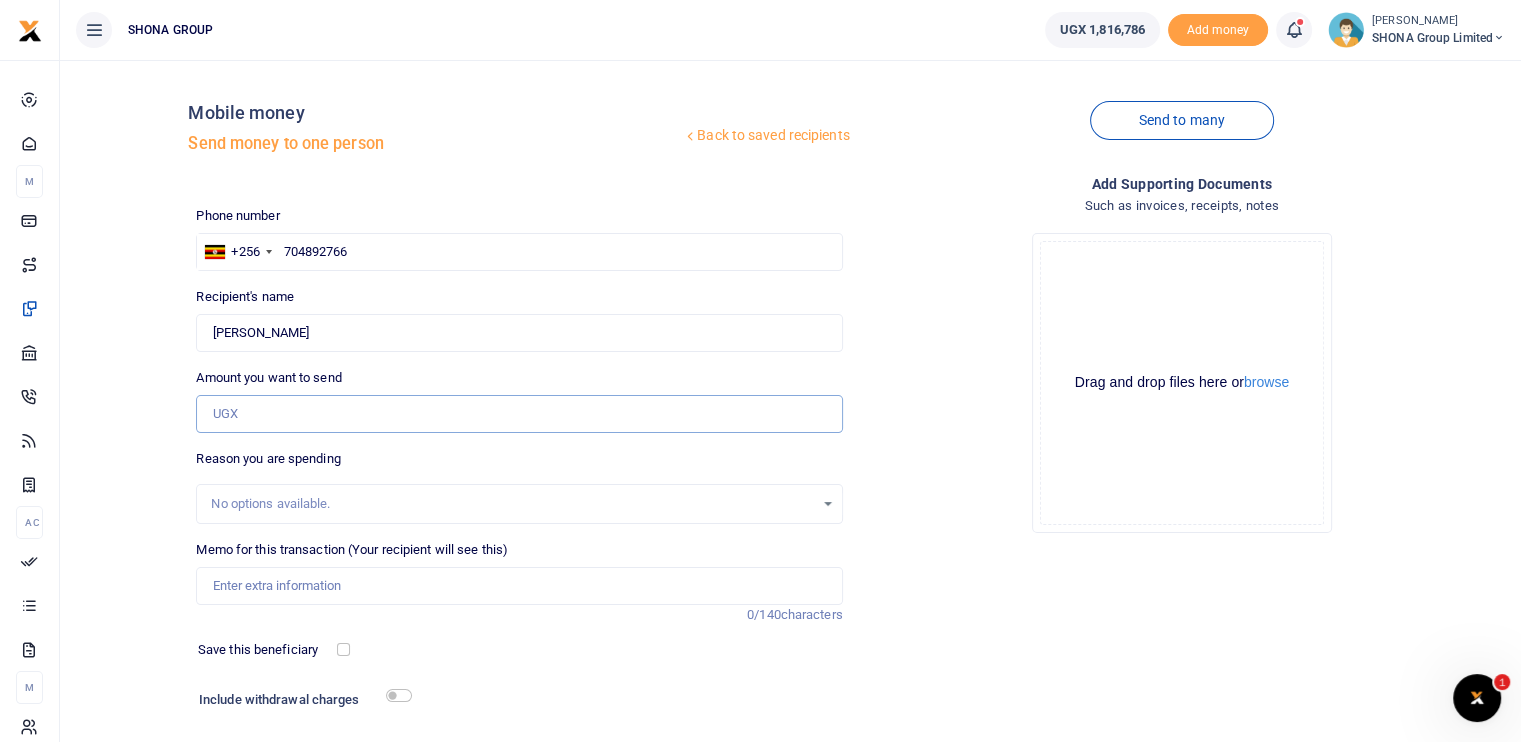 click on "Amount you want to send" at bounding box center (519, 414) 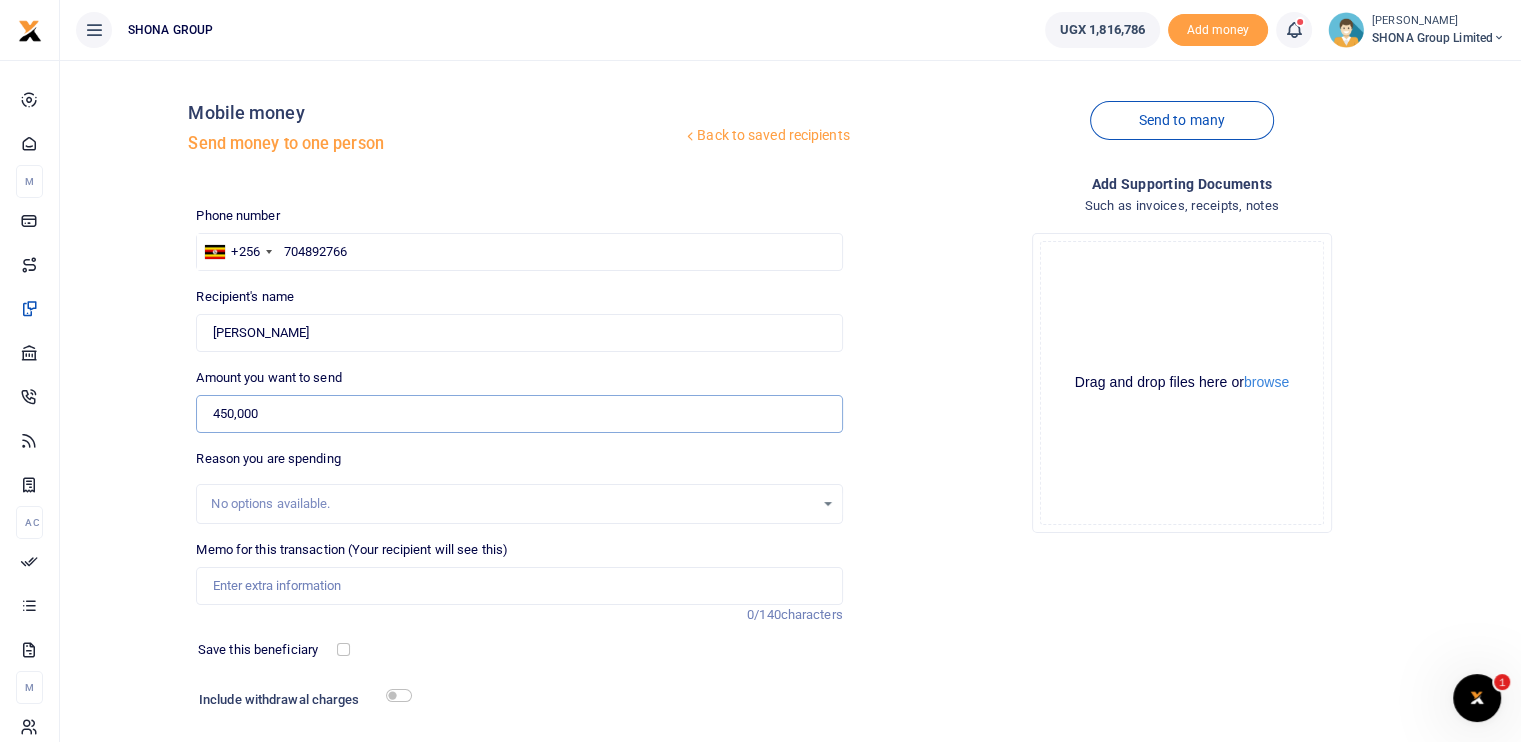type on "450,000" 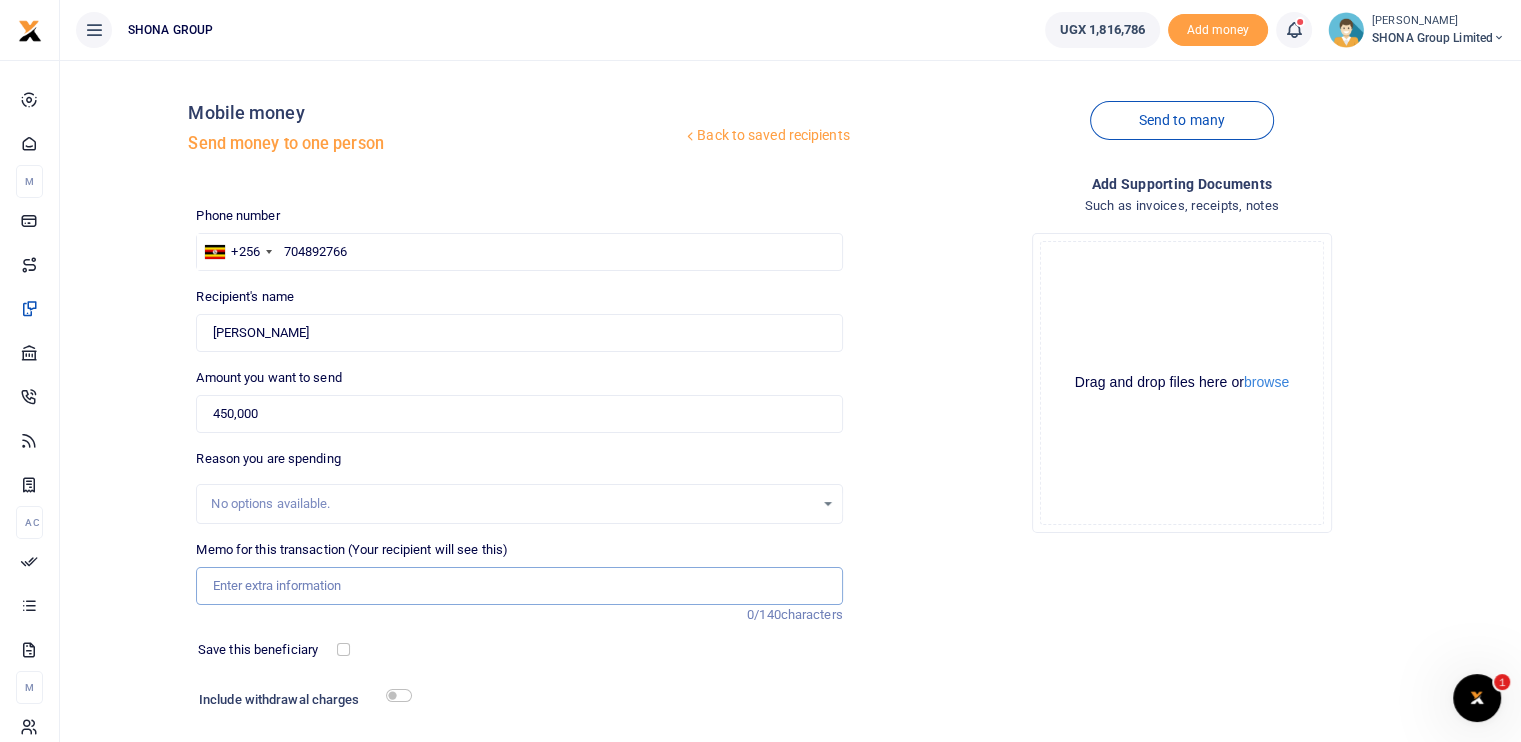 click on "Memo for this transaction (Your recipient will see this)" at bounding box center [519, 586] 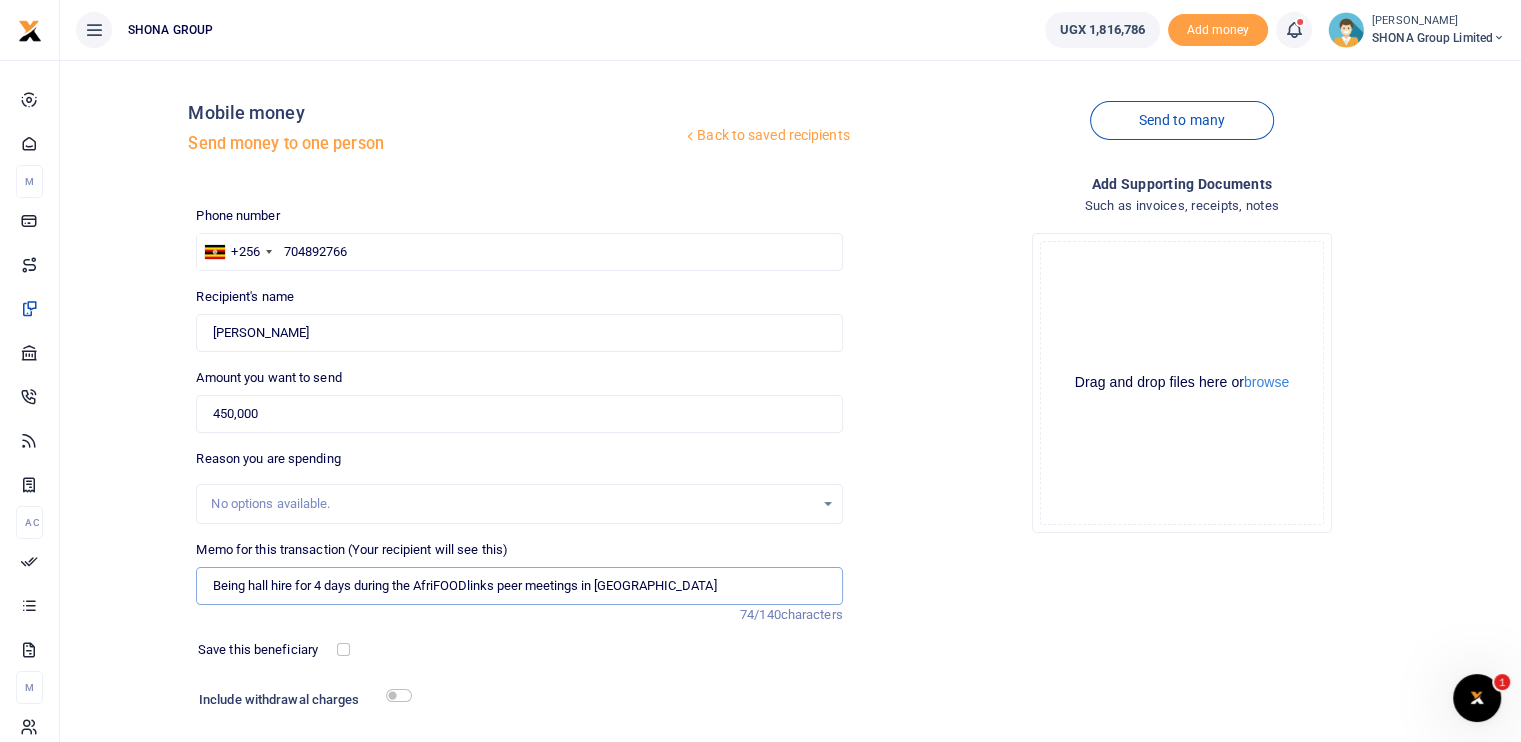 type on "Being hall hire for 4 days during the AfriFOODlinks peer meetings in Mbale" 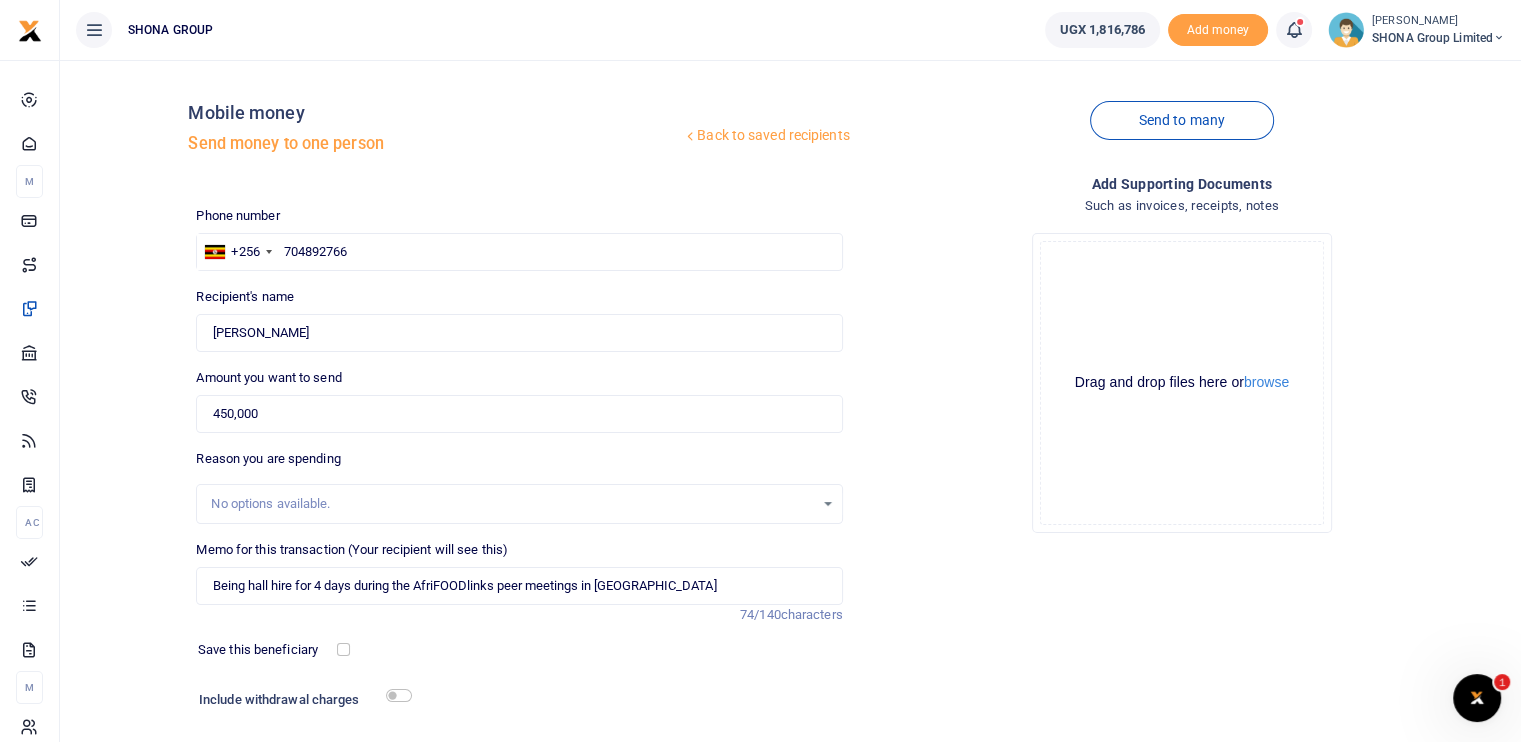 click on "No options available." at bounding box center [512, 504] 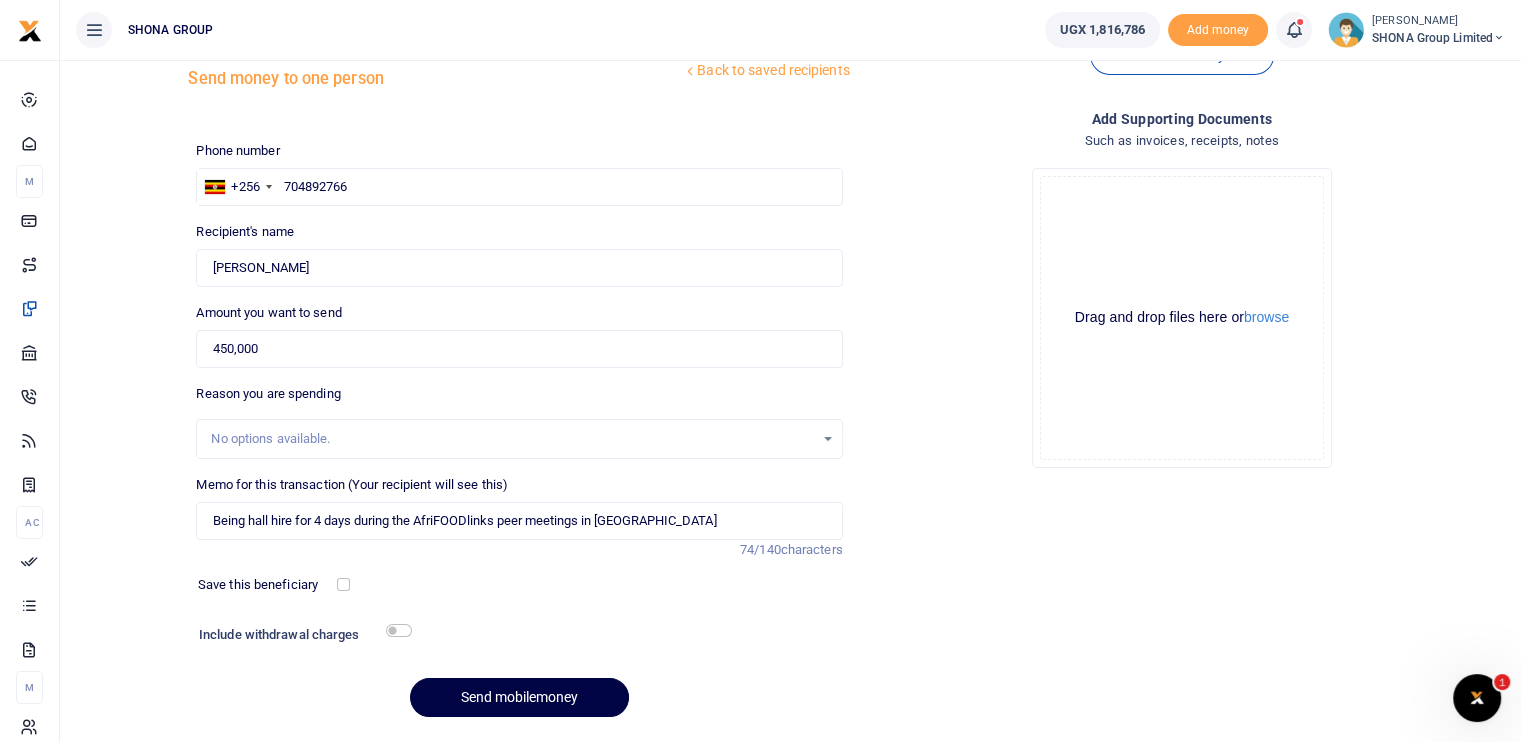 scroll, scrollTop: 100, scrollLeft: 0, axis: vertical 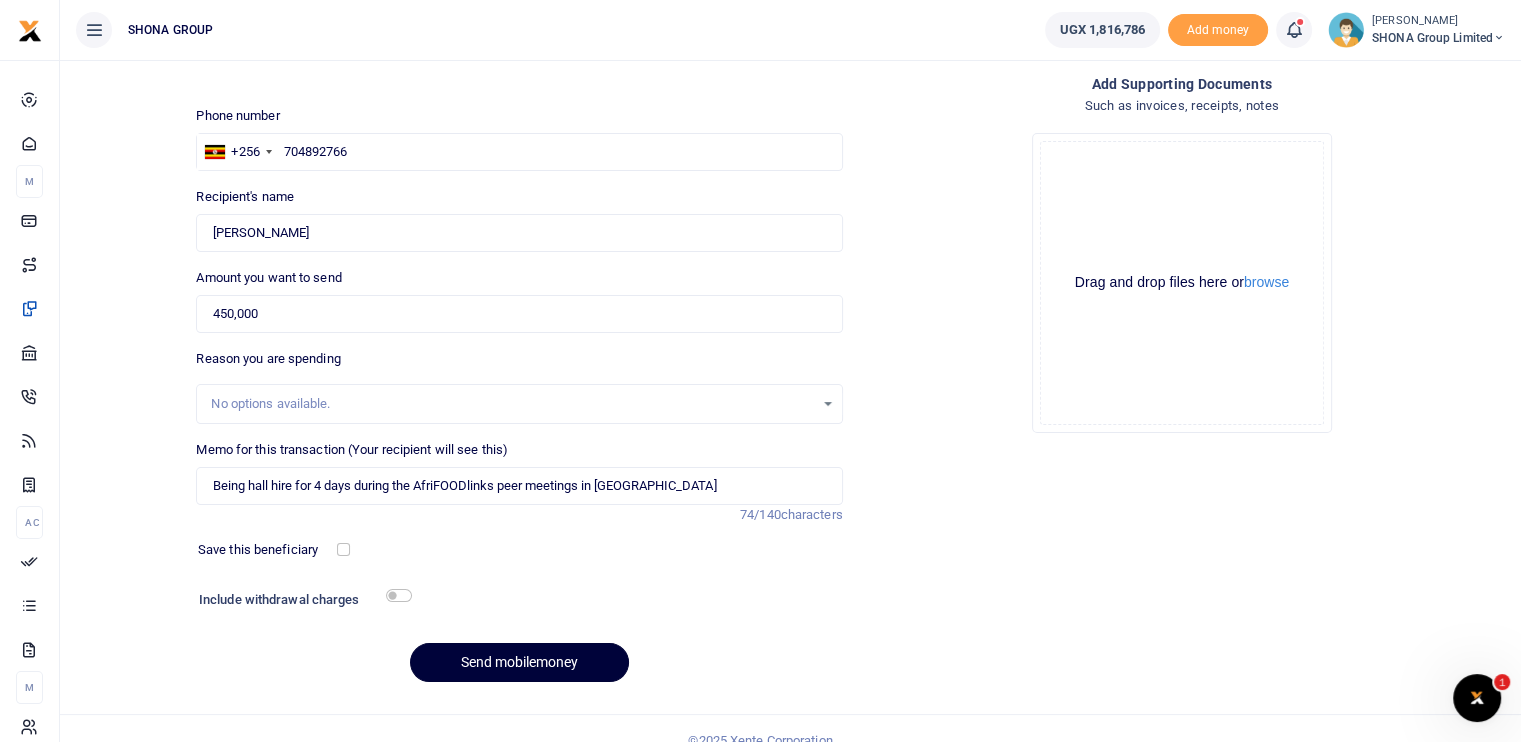 click on "Send mobilemoney" at bounding box center (519, 662) 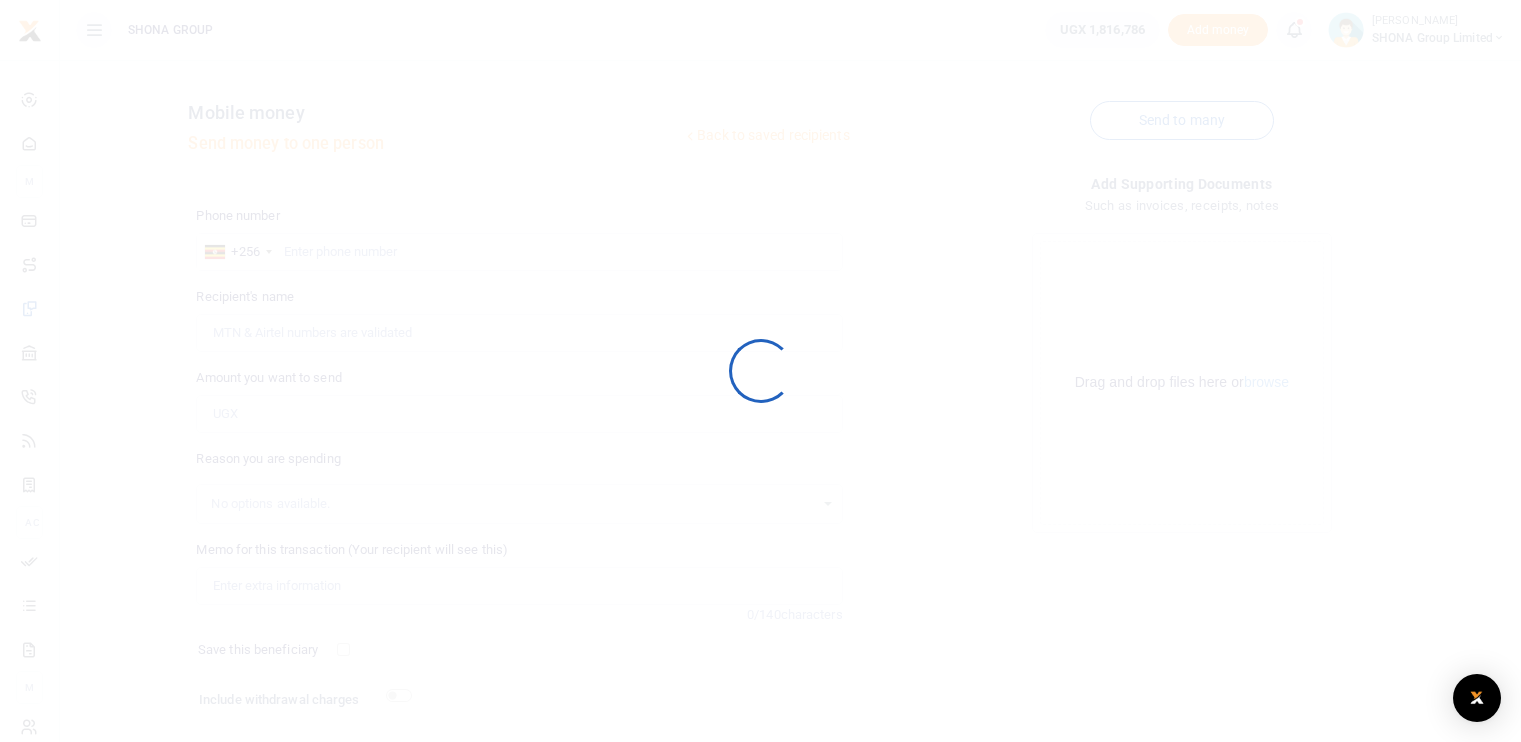 scroll, scrollTop: 100, scrollLeft: 0, axis: vertical 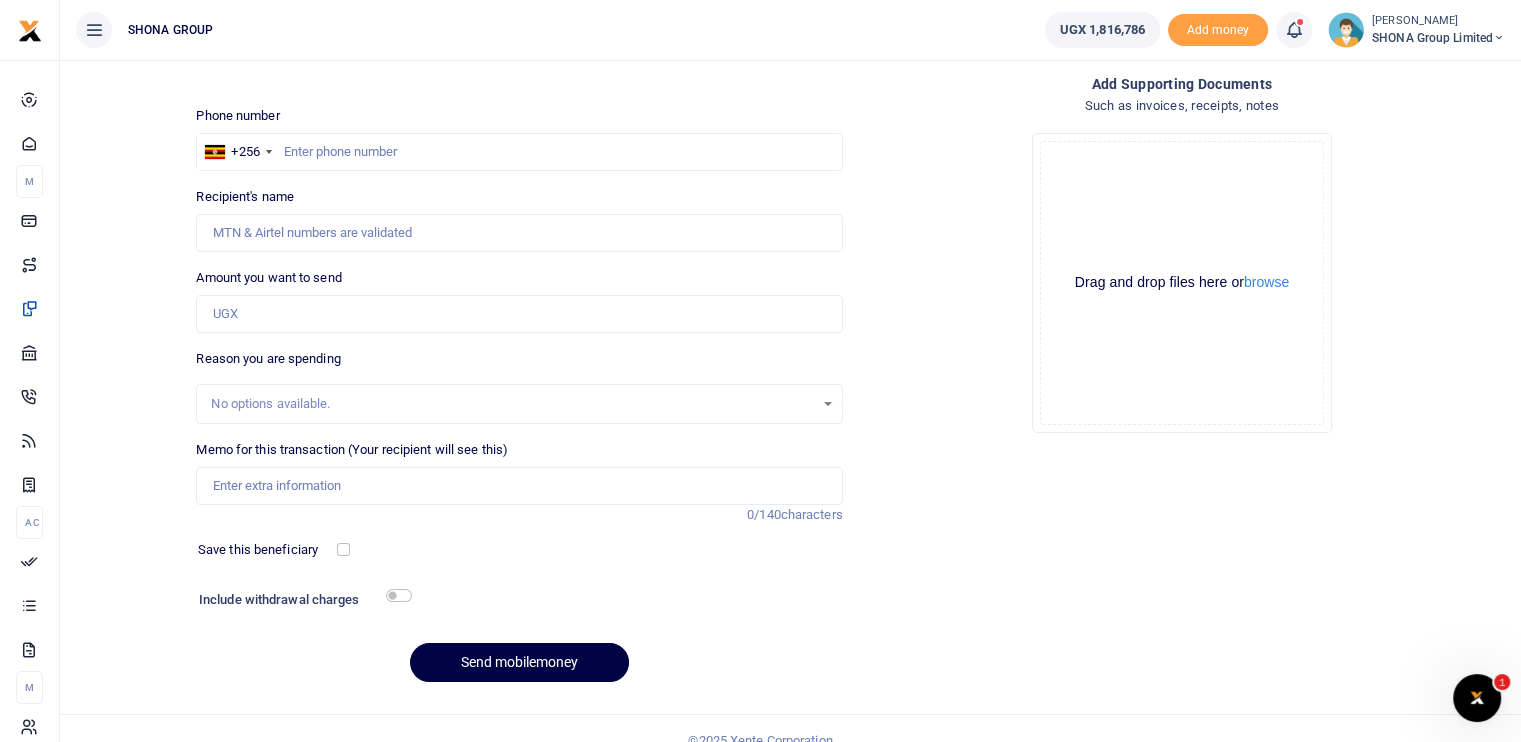 drag, startPoint x: 1265, startPoint y: 320, endPoint x: 1080, endPoint y: 188, distance: 227.26416 